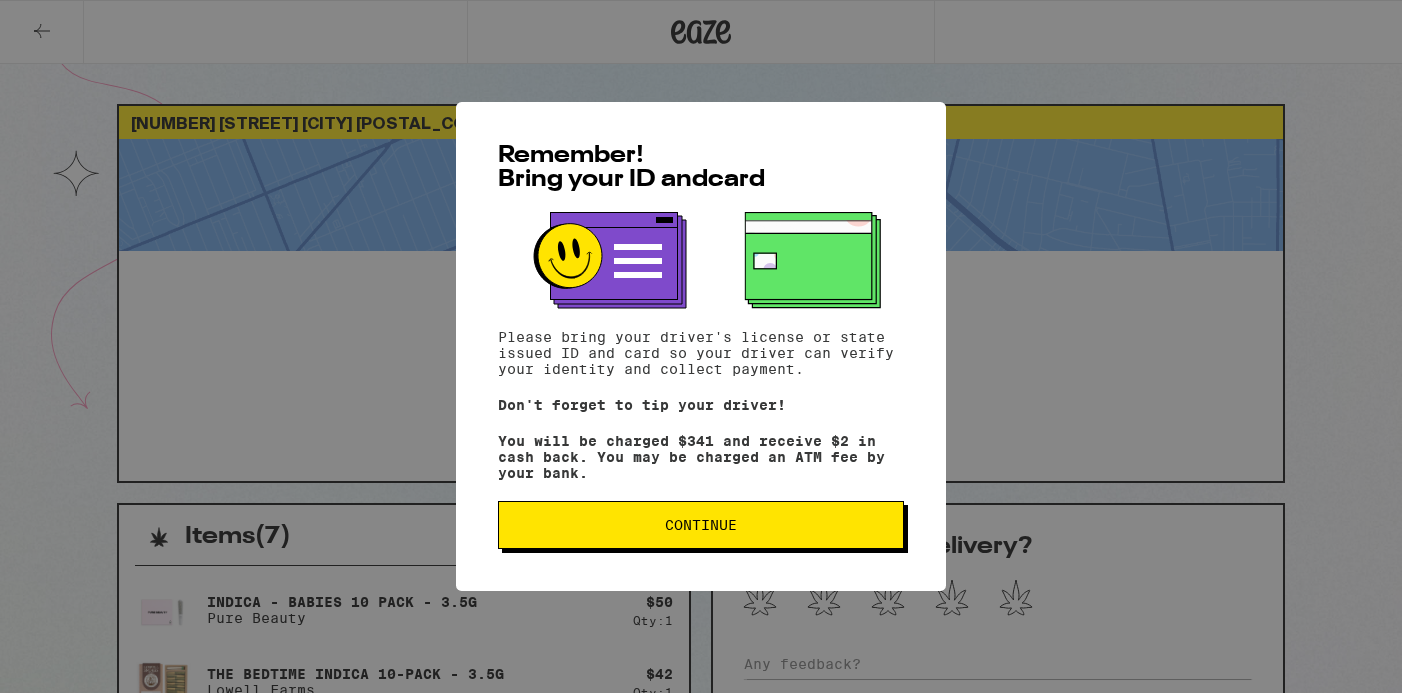 scroll, scrollTop: 0, scrollLeft: 0, axis: both 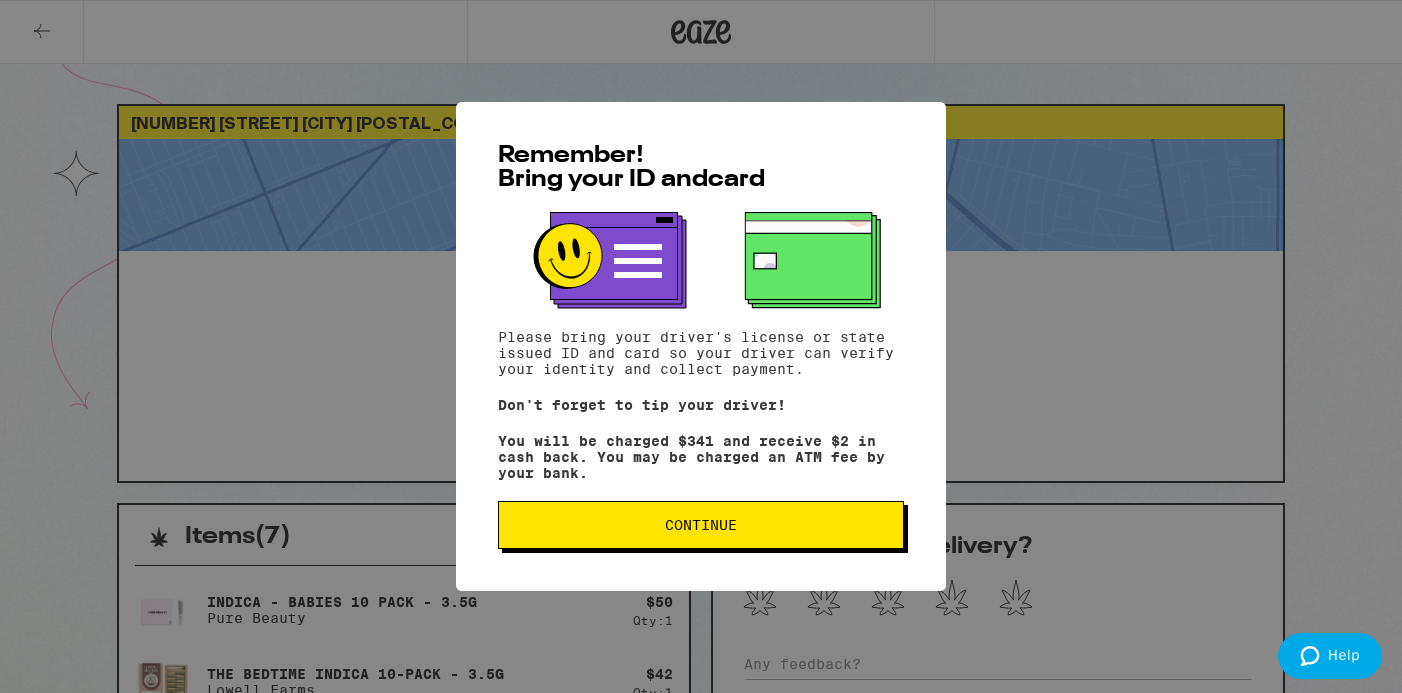 click on "Continue" at bounding box center [701, 525] 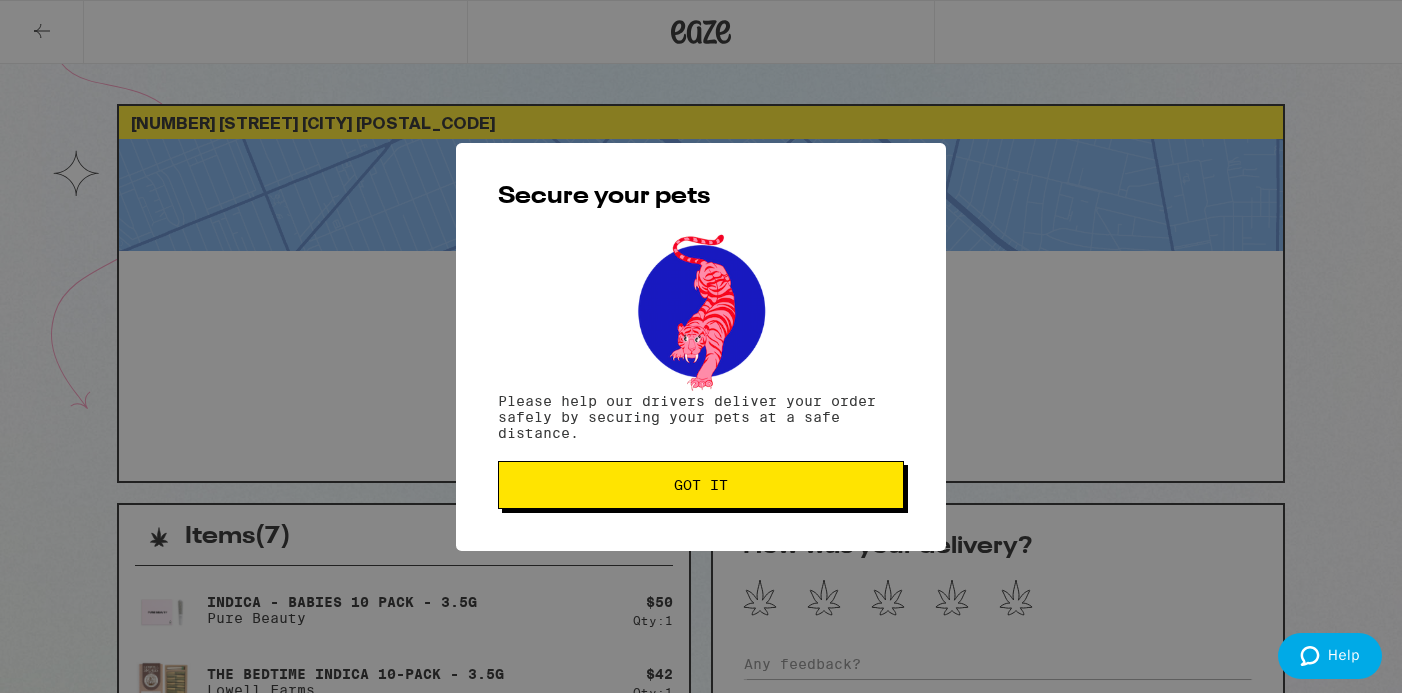 click on "Got it" at bounding box center [701, 485] 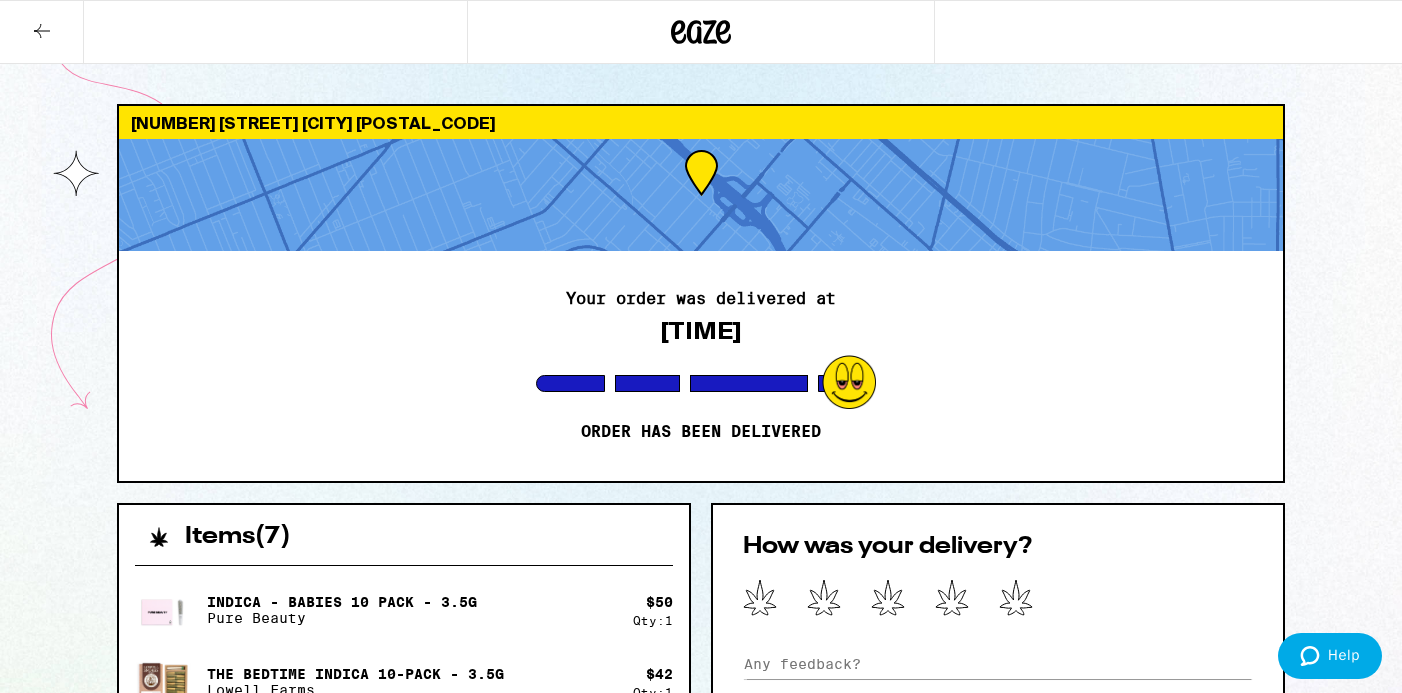 click 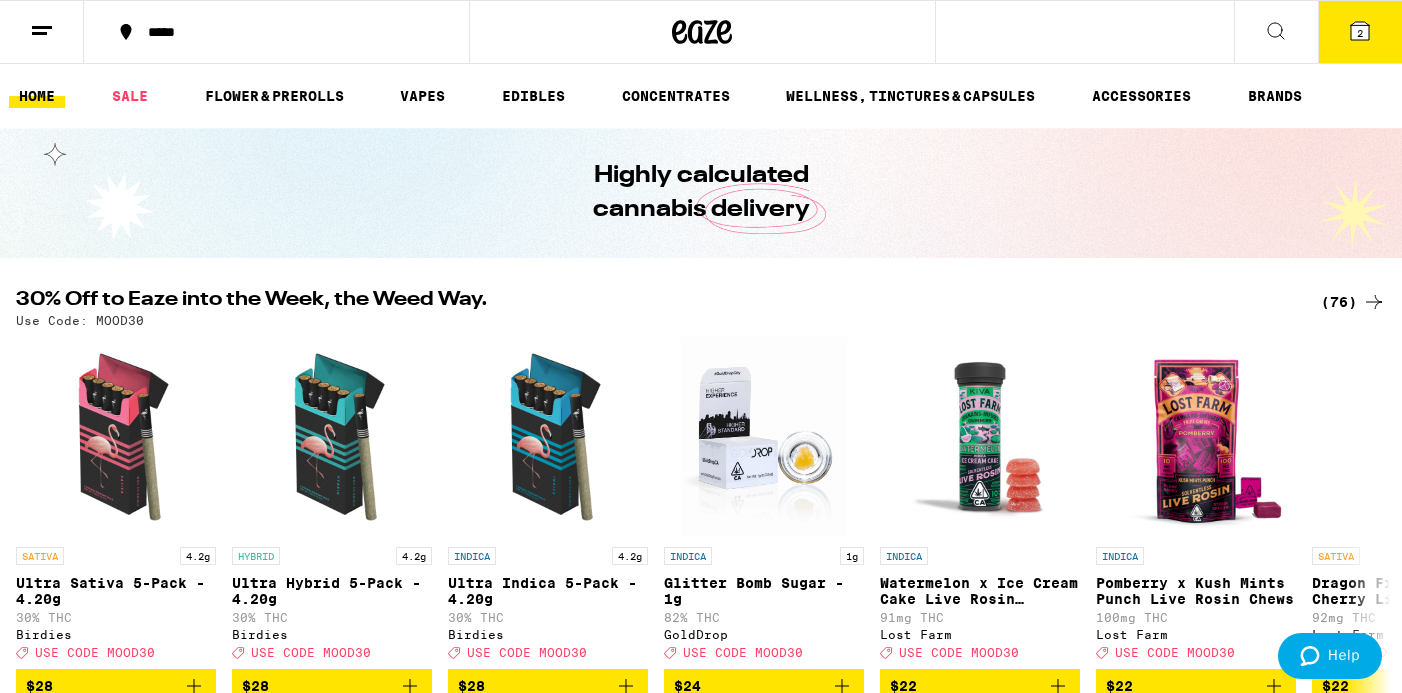 scroll, scrollTop: 0, scrollLeft: 0, axis: both 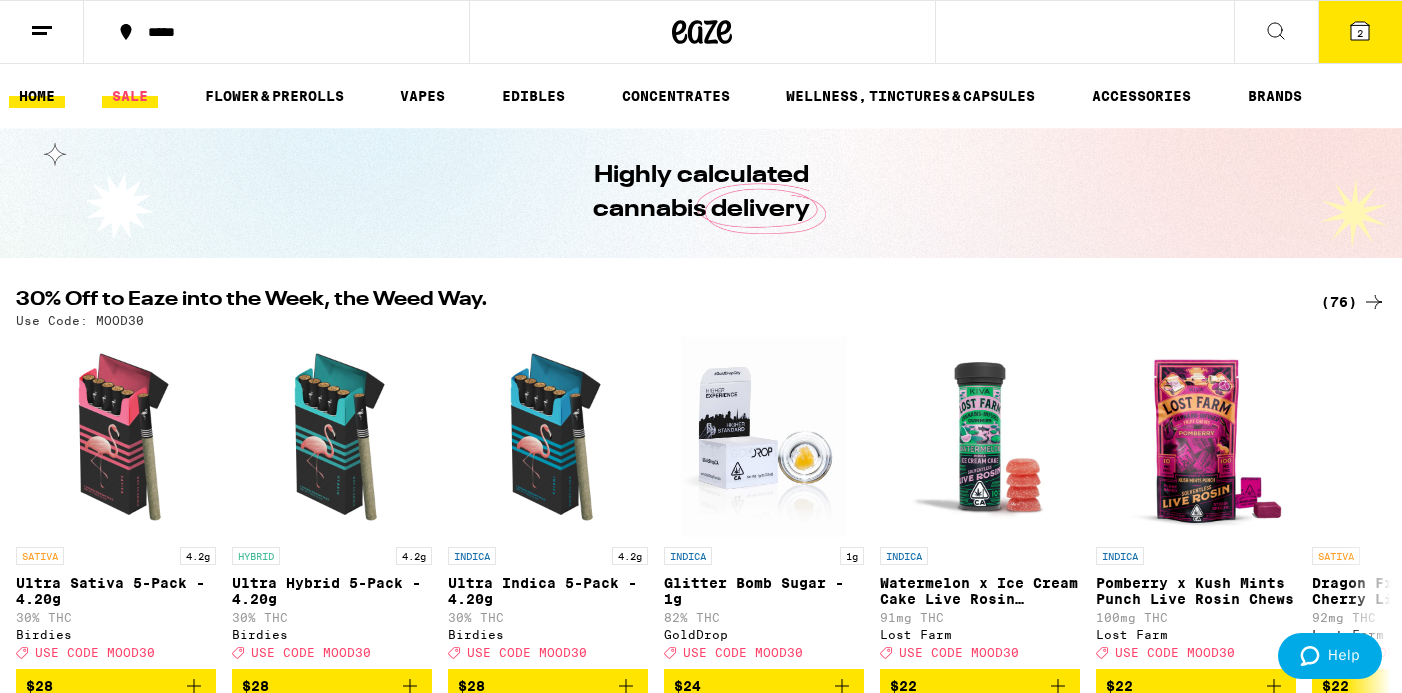 click on "SALE" at bounding box center (130, 96) 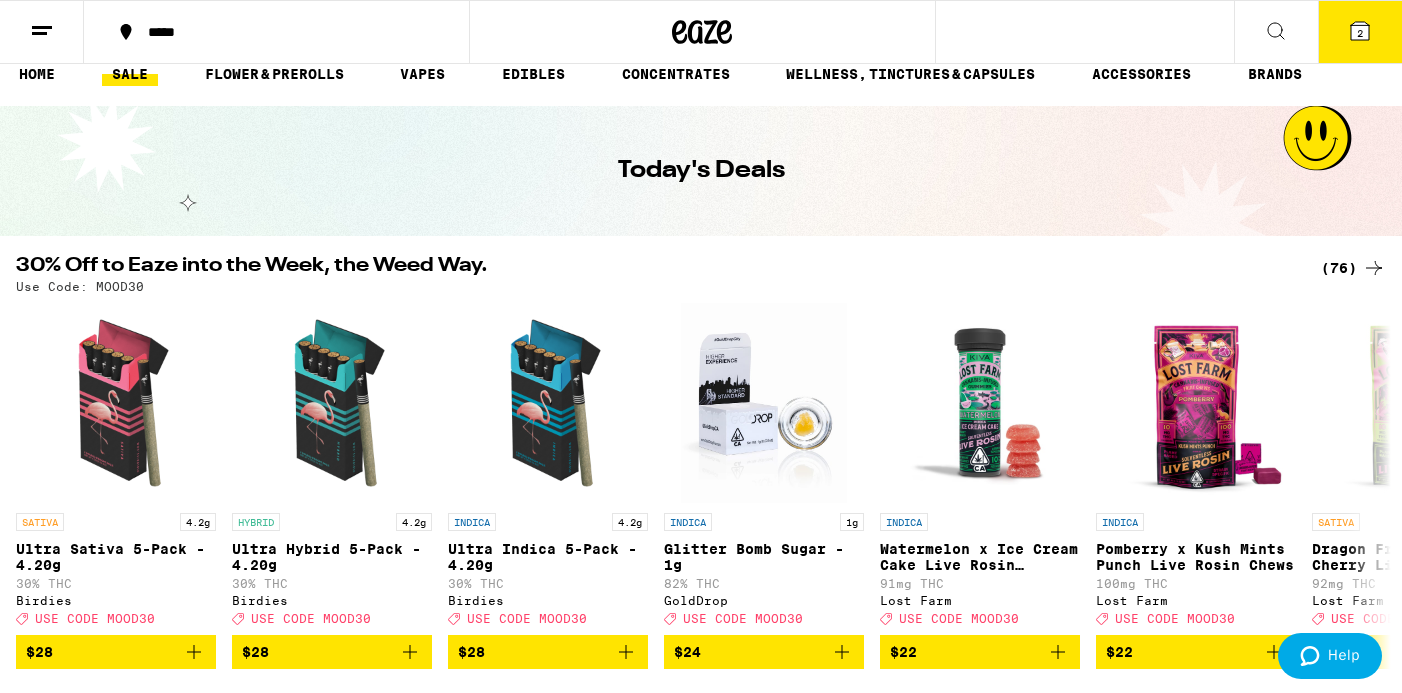 scroll, scrollTop: 47, scrollLeft: 0, axis: vertical 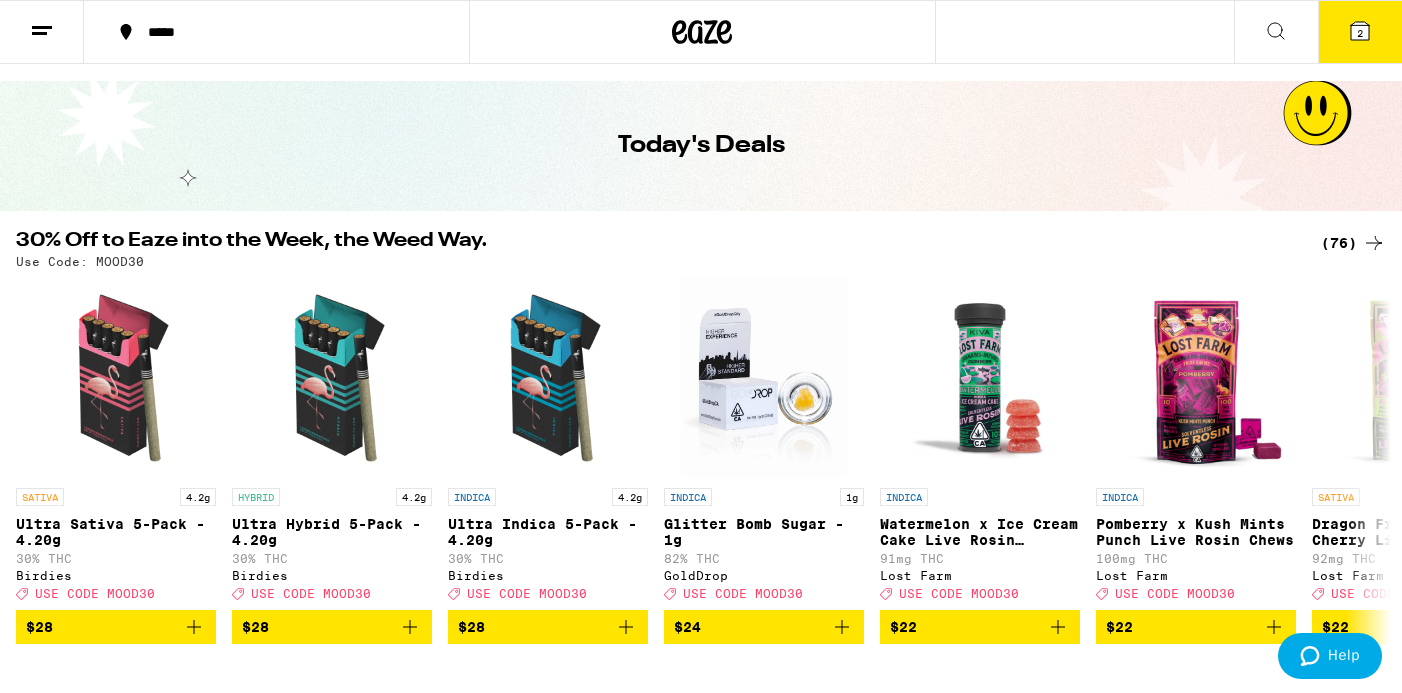click on "(76)" at bounding box center [1353, 243] 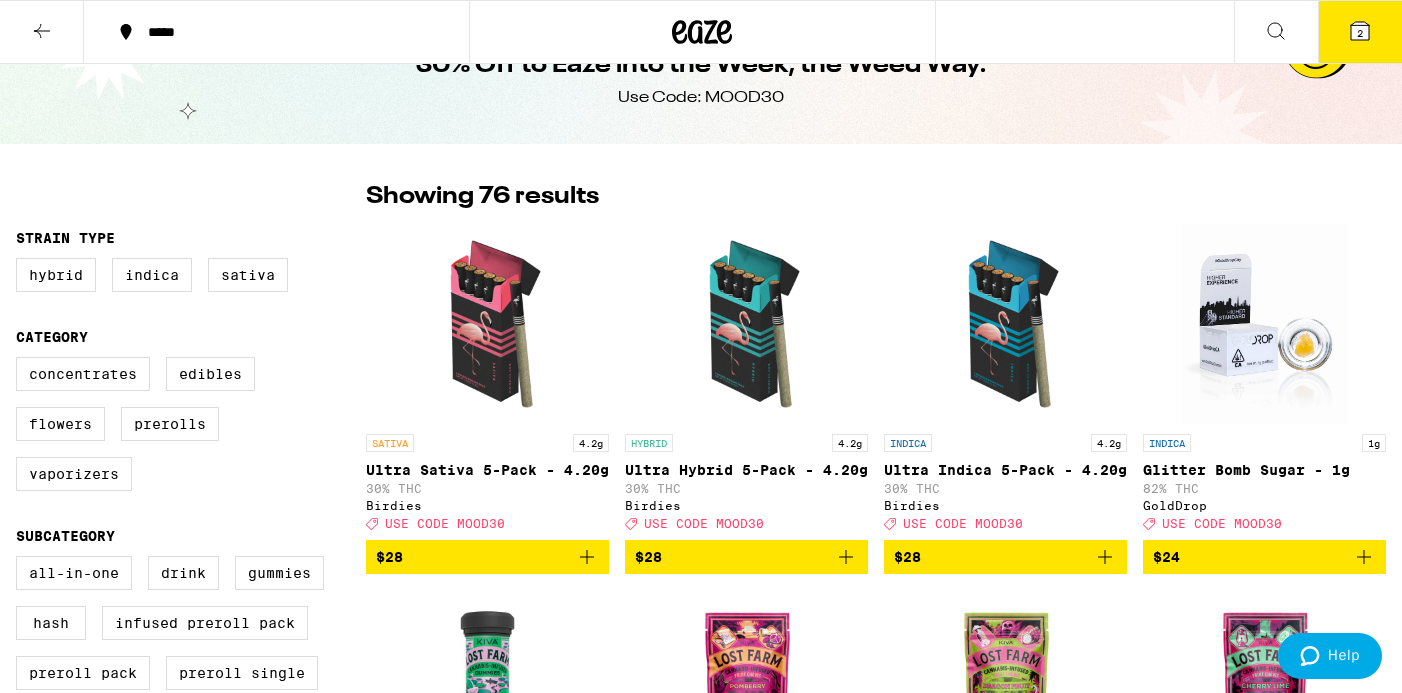 scroll, scrollTop: 0, scrollLeft: 0, axis: both 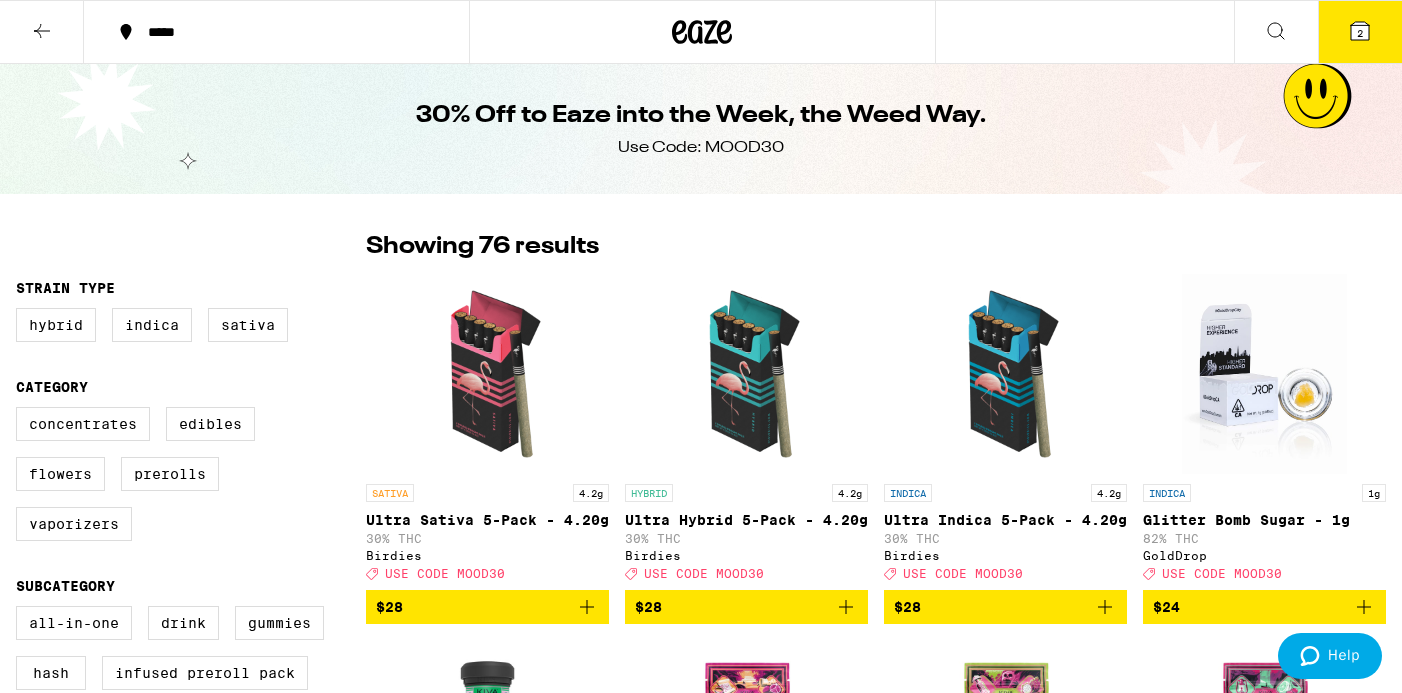 click 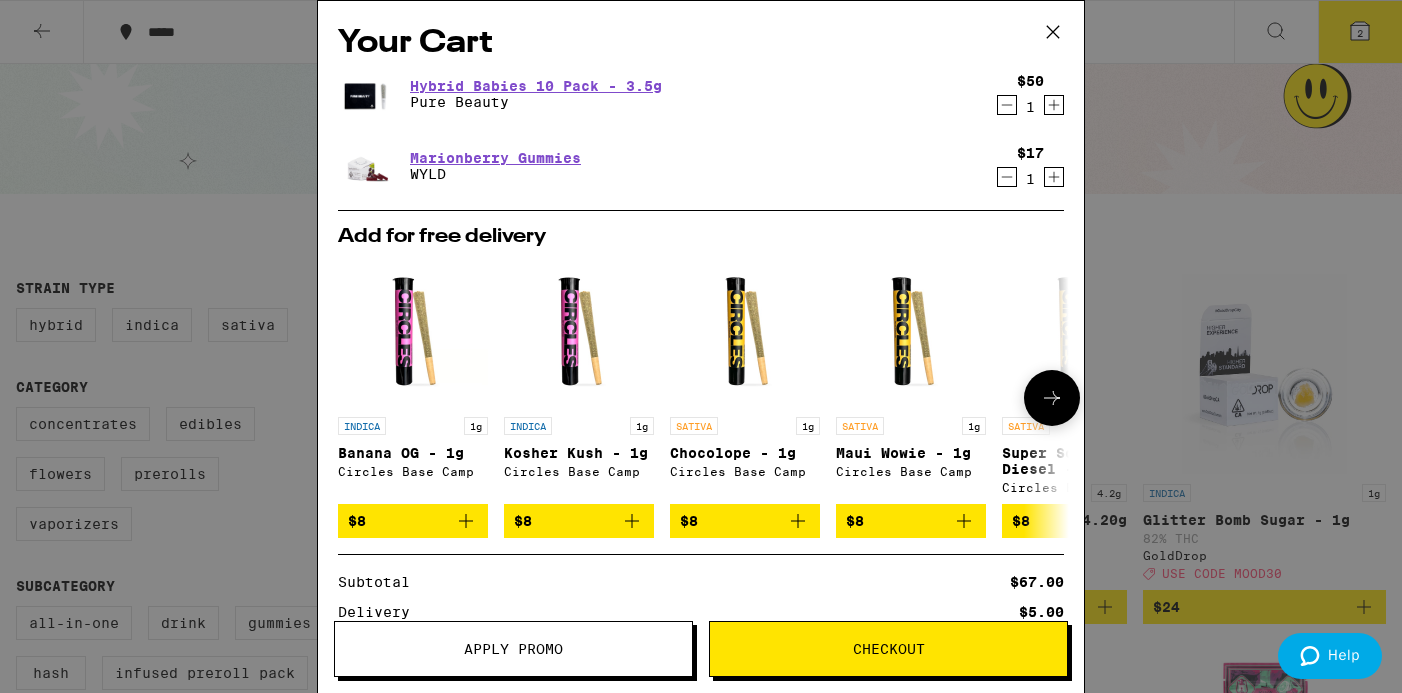 scroll, scrollTop: 209, scrollLeft: 0, axis: vertical 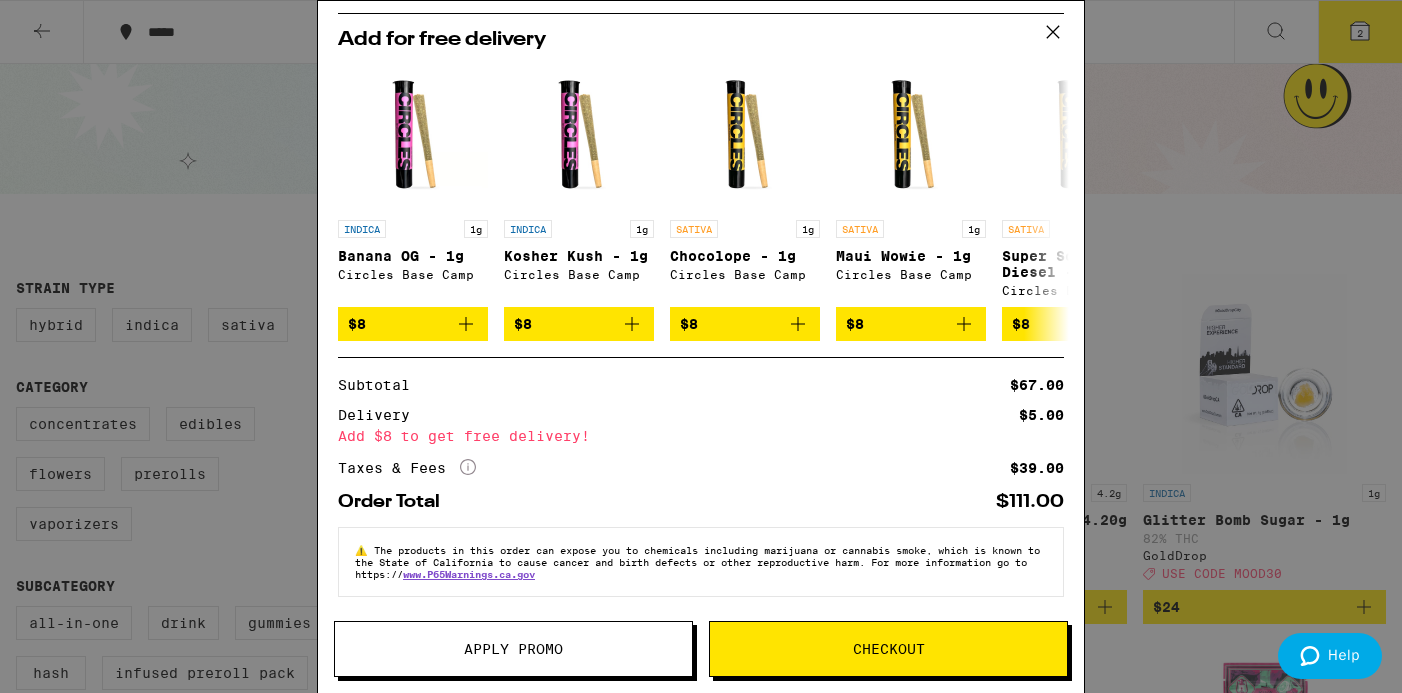 click 